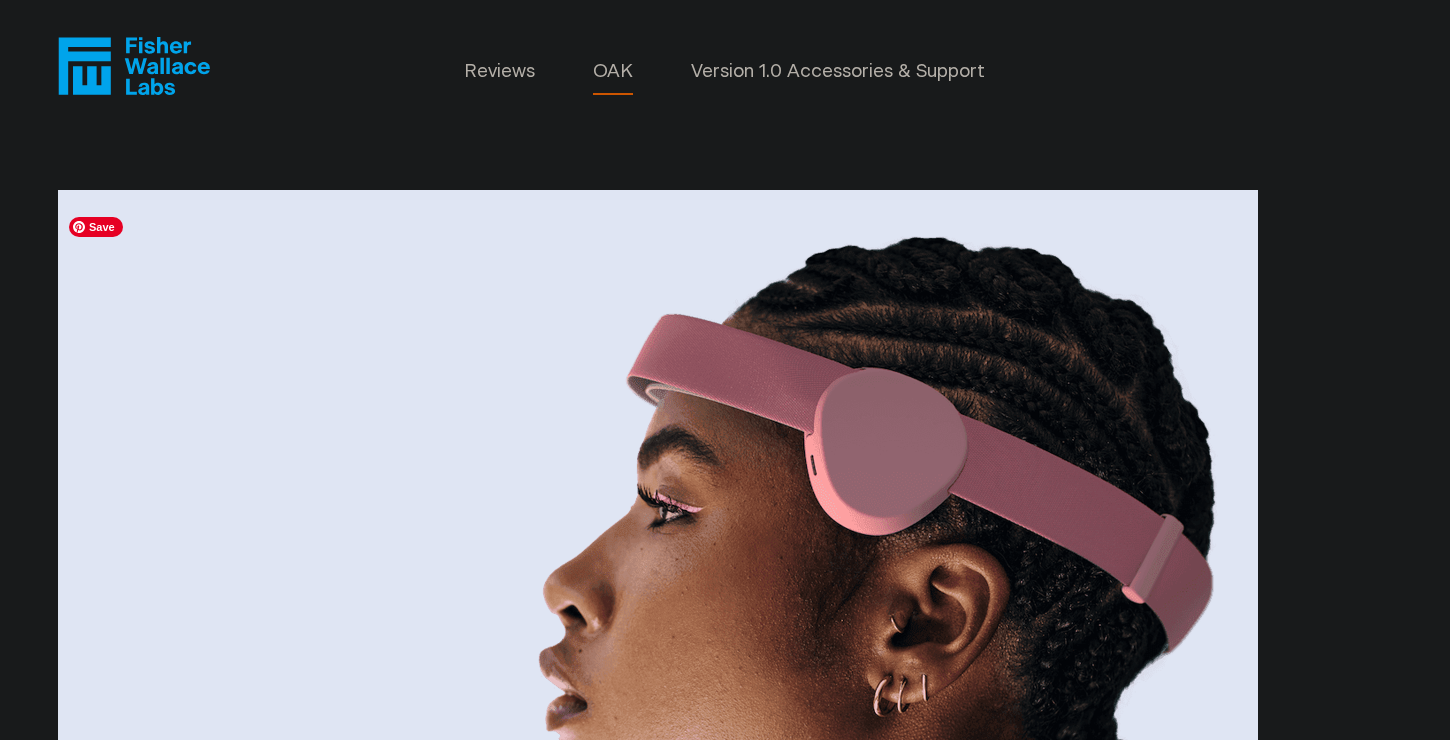 scroll, scrollTop: 0, scrollLeft: 0, axis: both 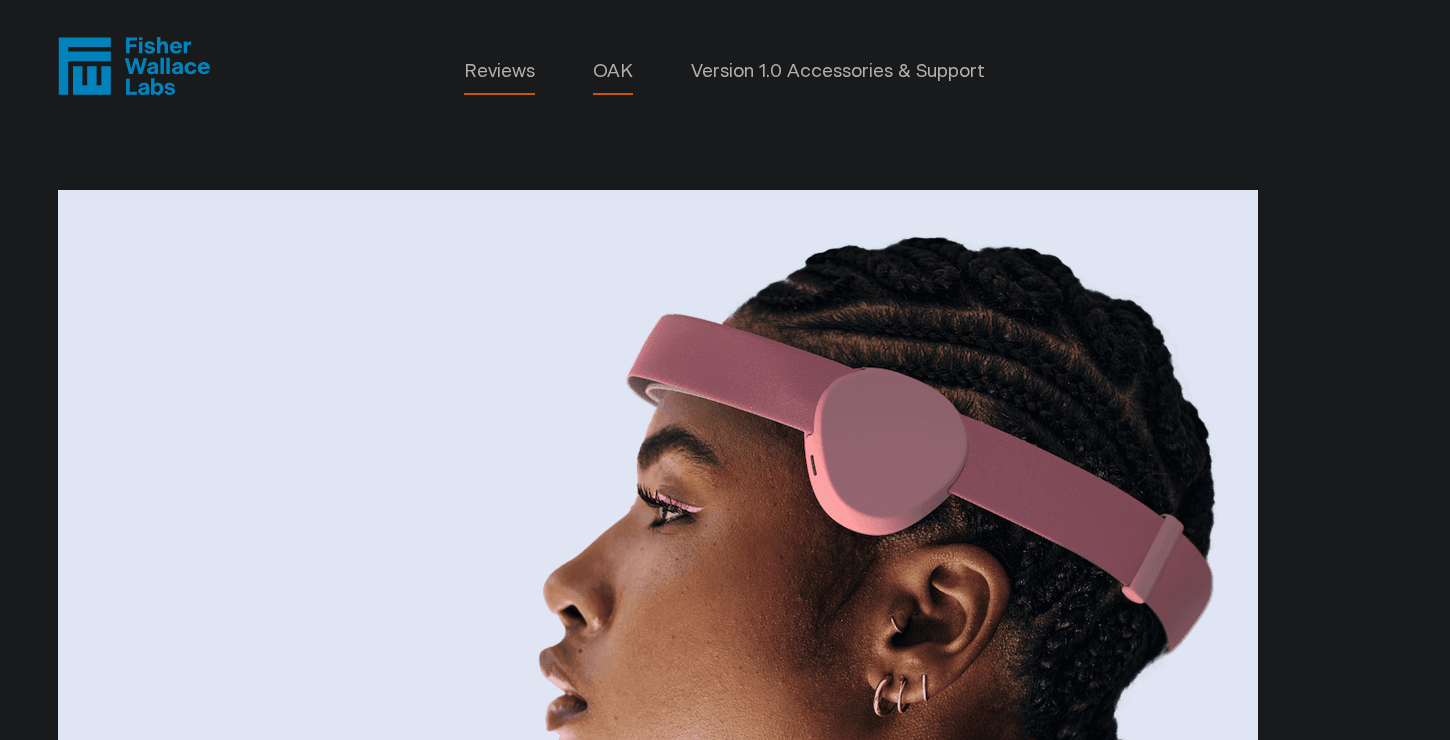 click on "Reviews" at bounding box center (499, 72) 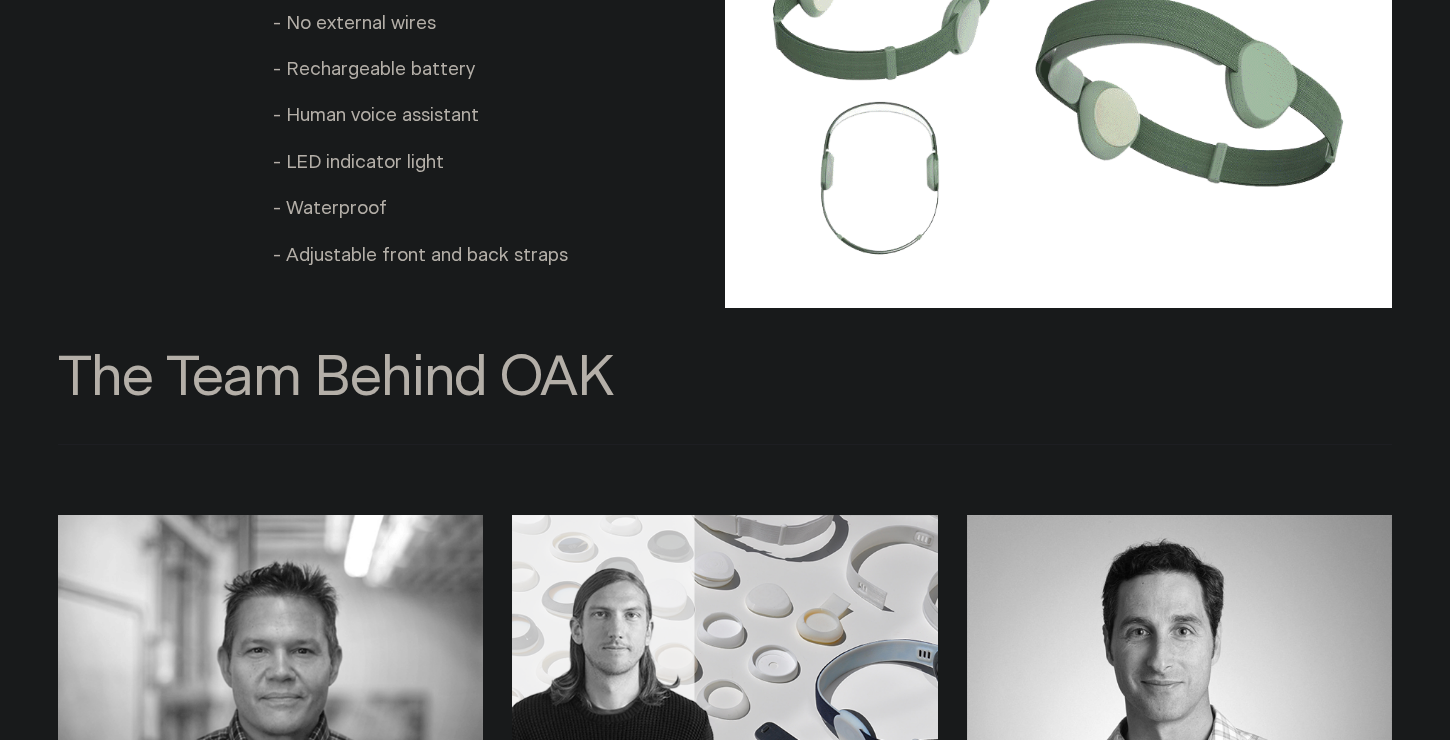 scroll, scrollTop: 1971, scrollLeft: 0, axis: vertical 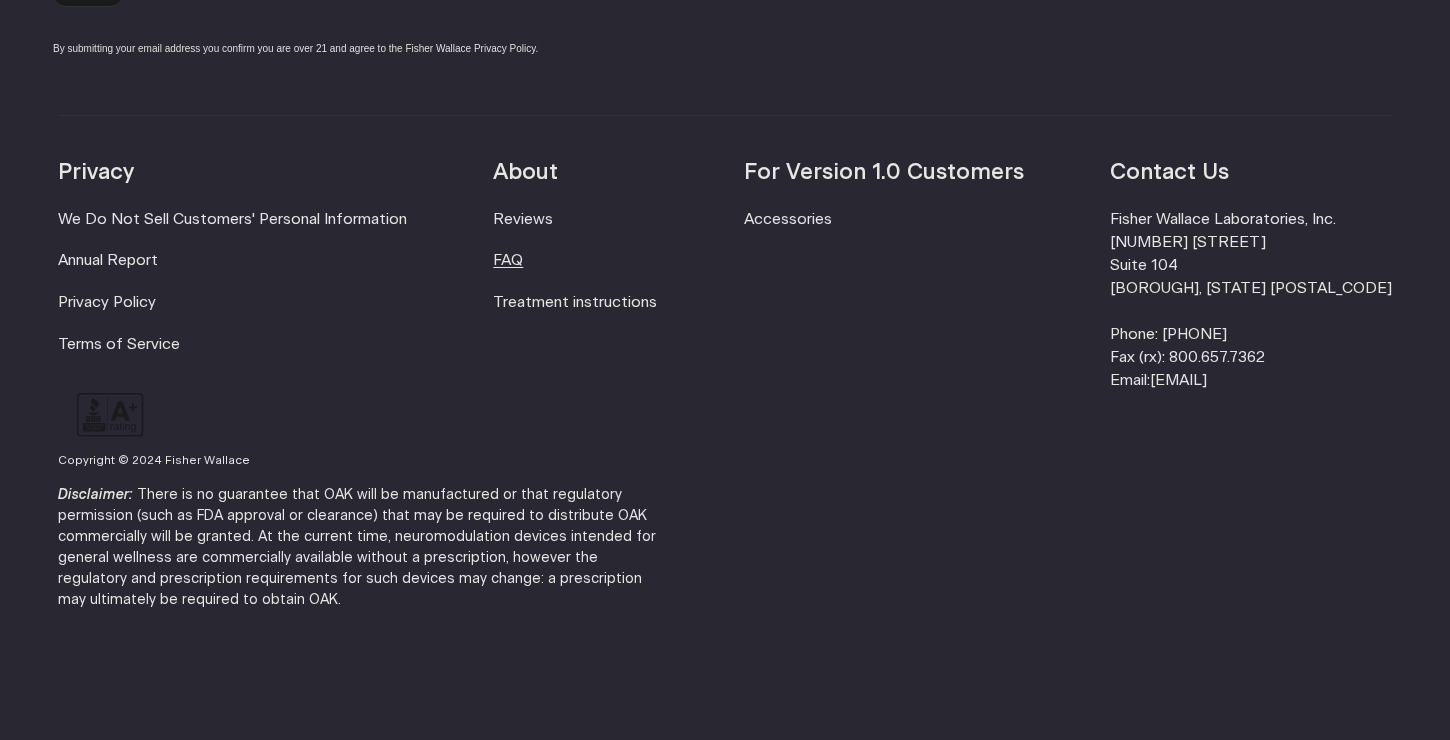 click on "FAQ" at bounding box center (508, 260) 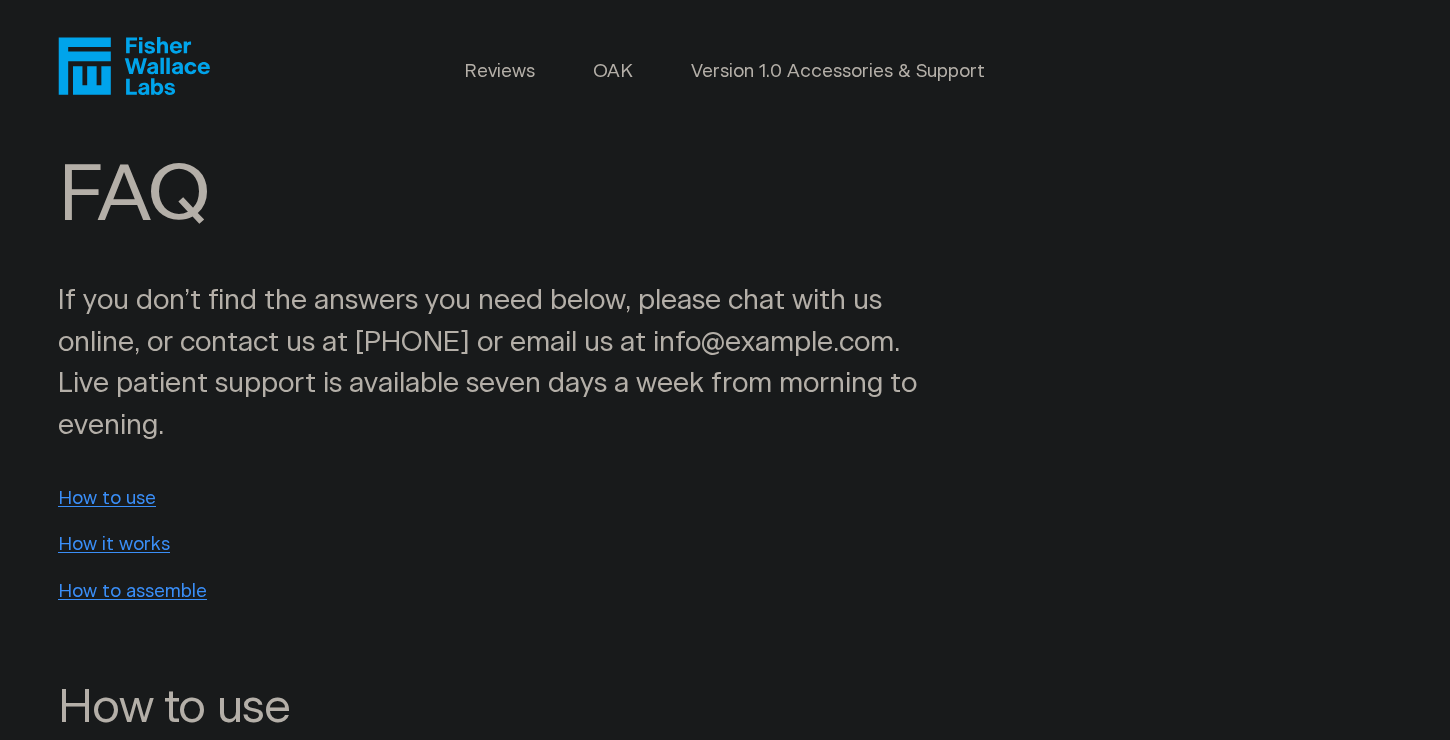 scroll, scrollTop: 0, scrollLeft: 0, axis: both 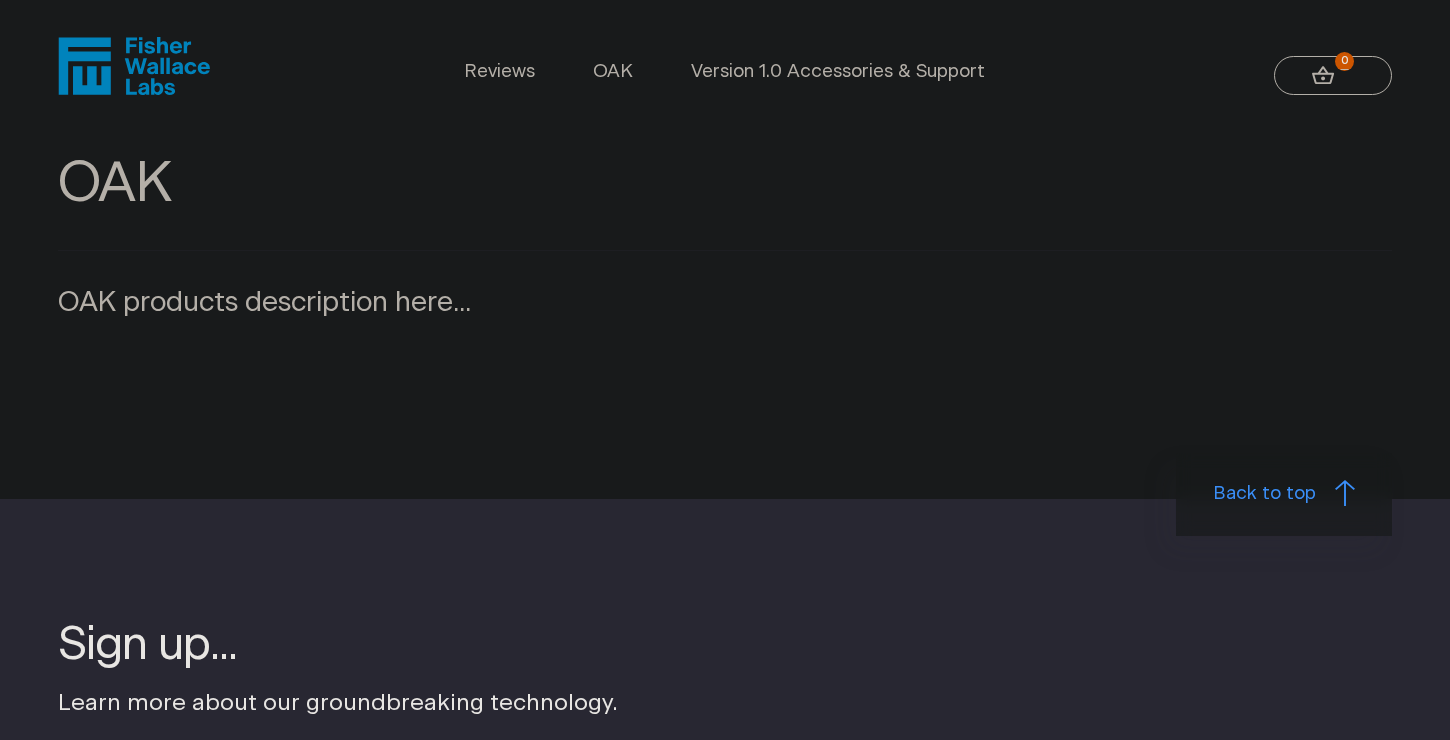 click on "0" at bounding box center (1333, 76) 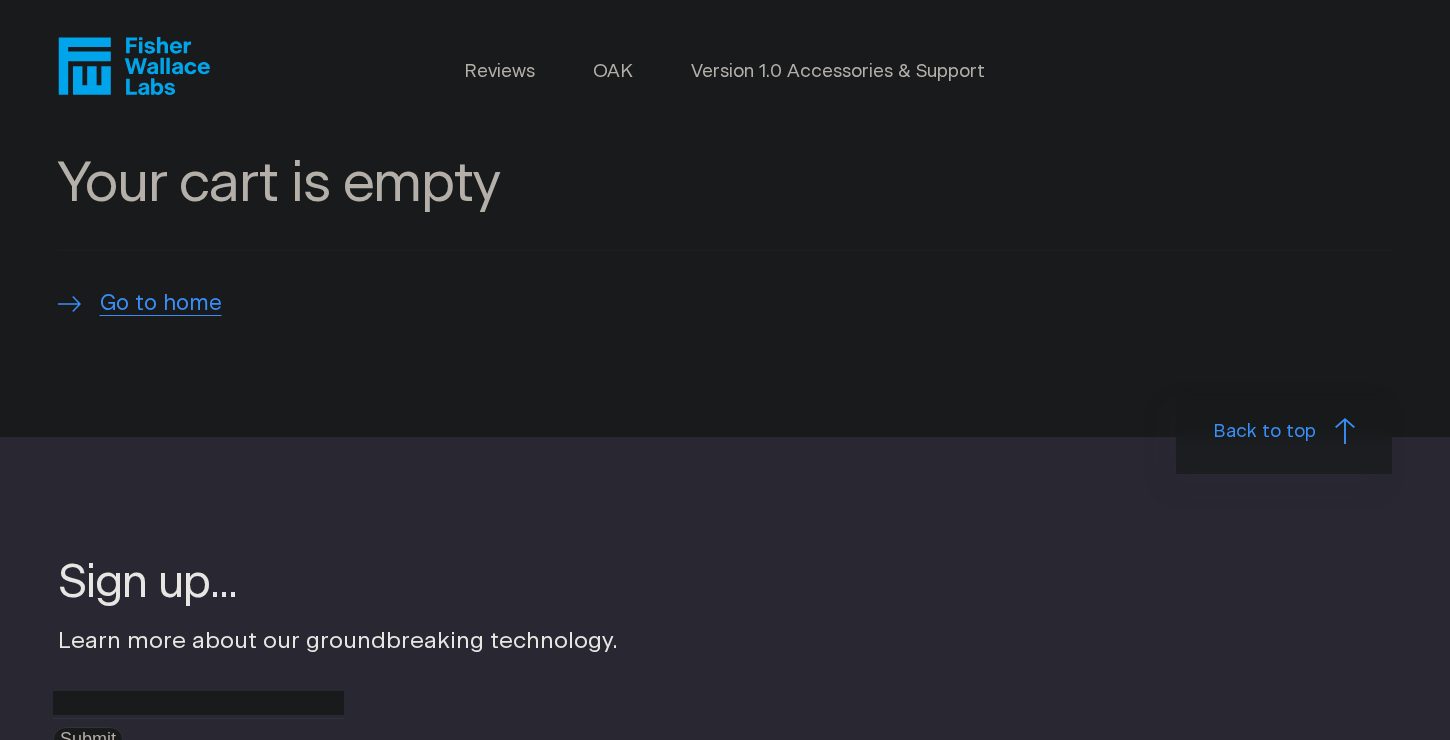 scroll, scrollTop: 0, scrollLeft: 0, axis: both 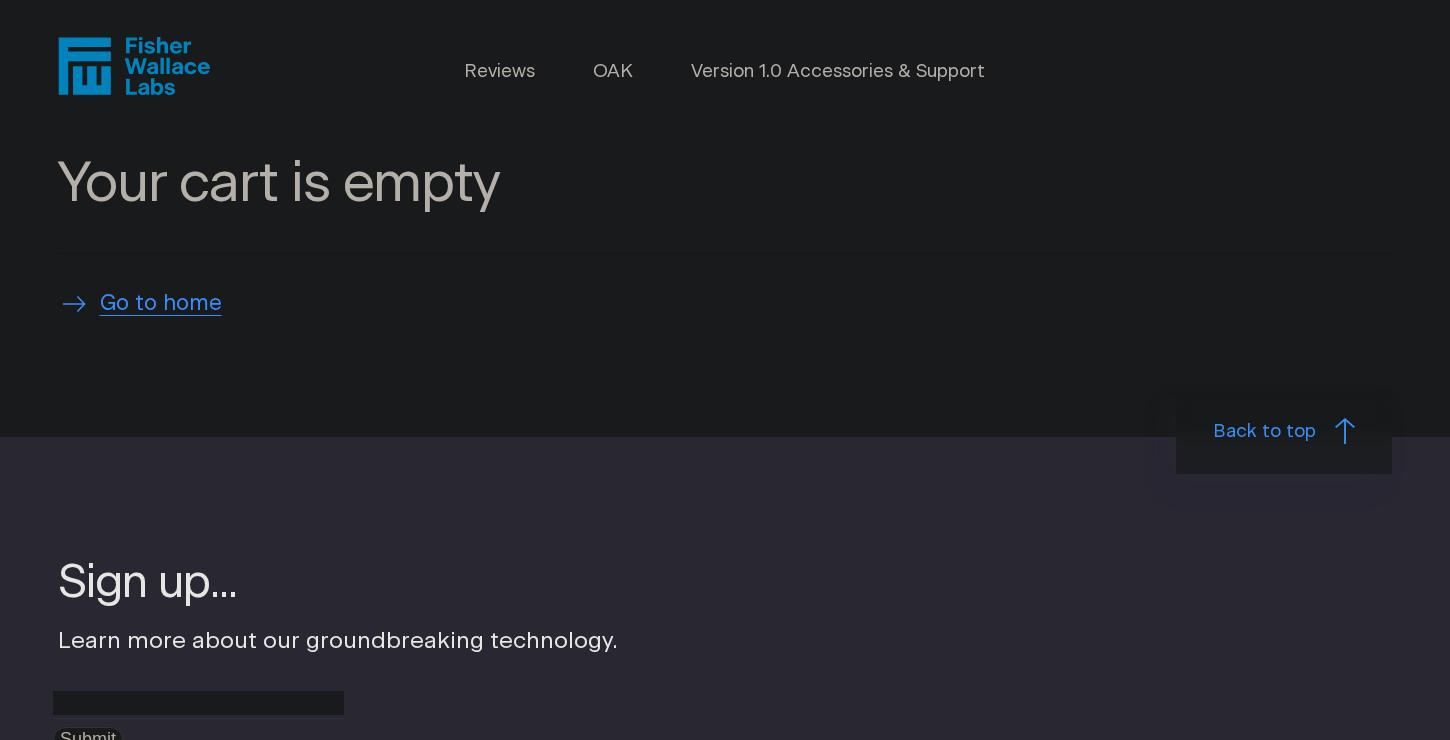 click on "Go to home" at bounding box center [161, 304] 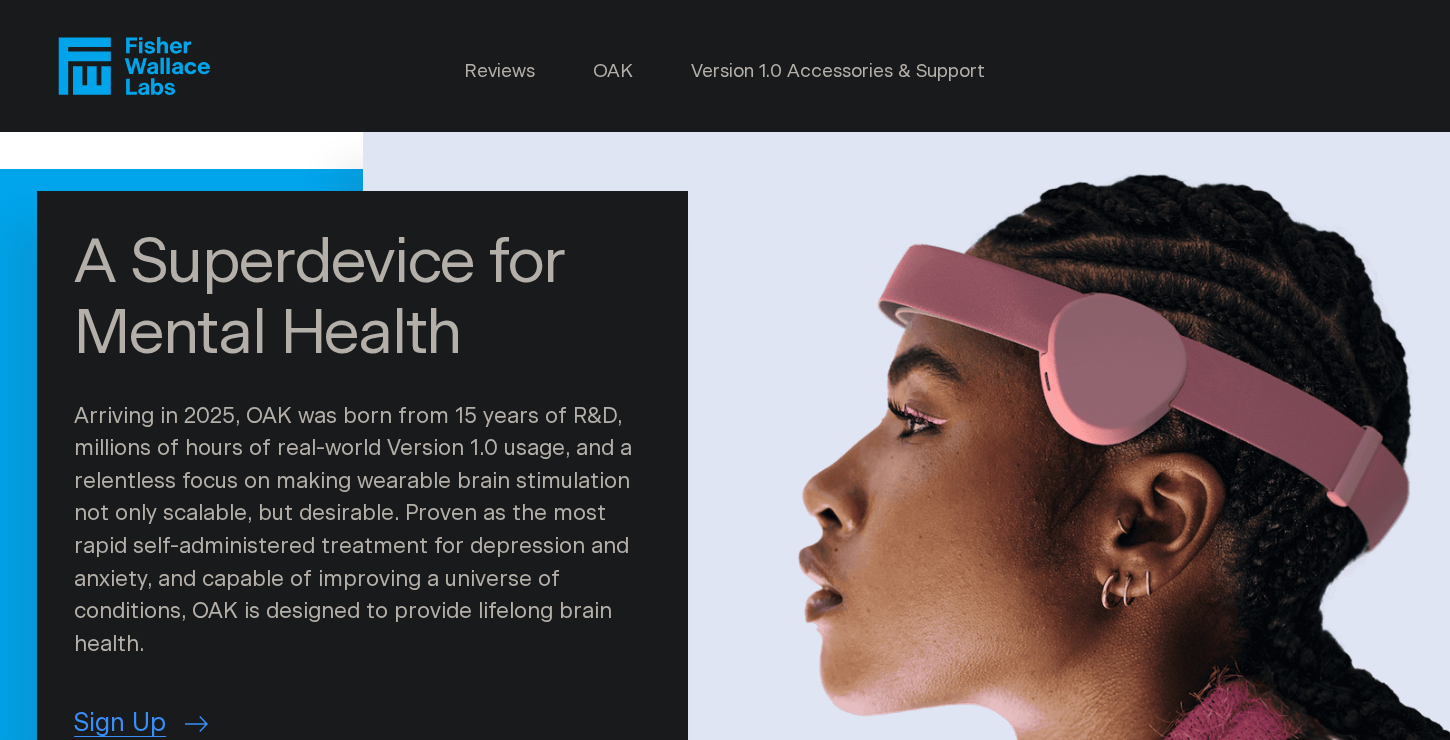 scroll, scrollTop: 0, scrollLeft: 0, axis: both 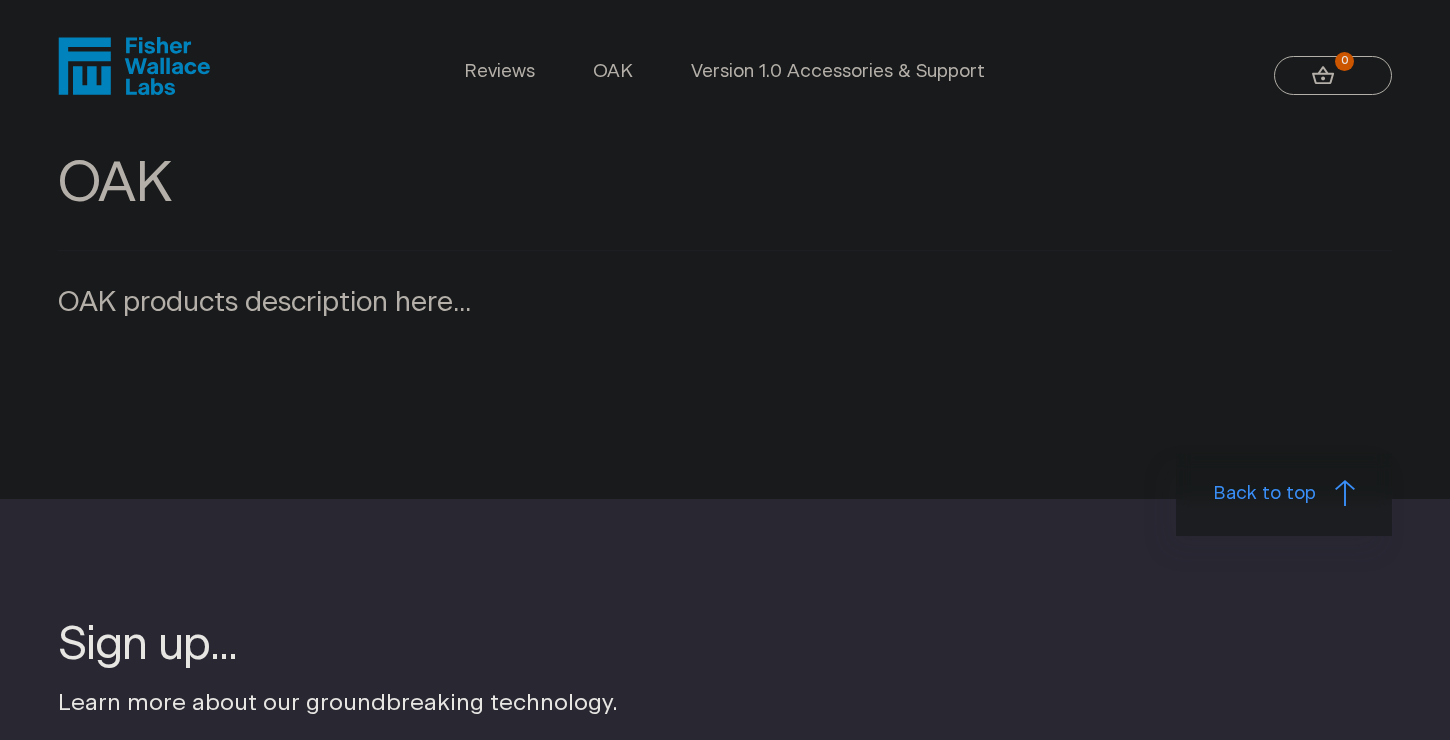 click 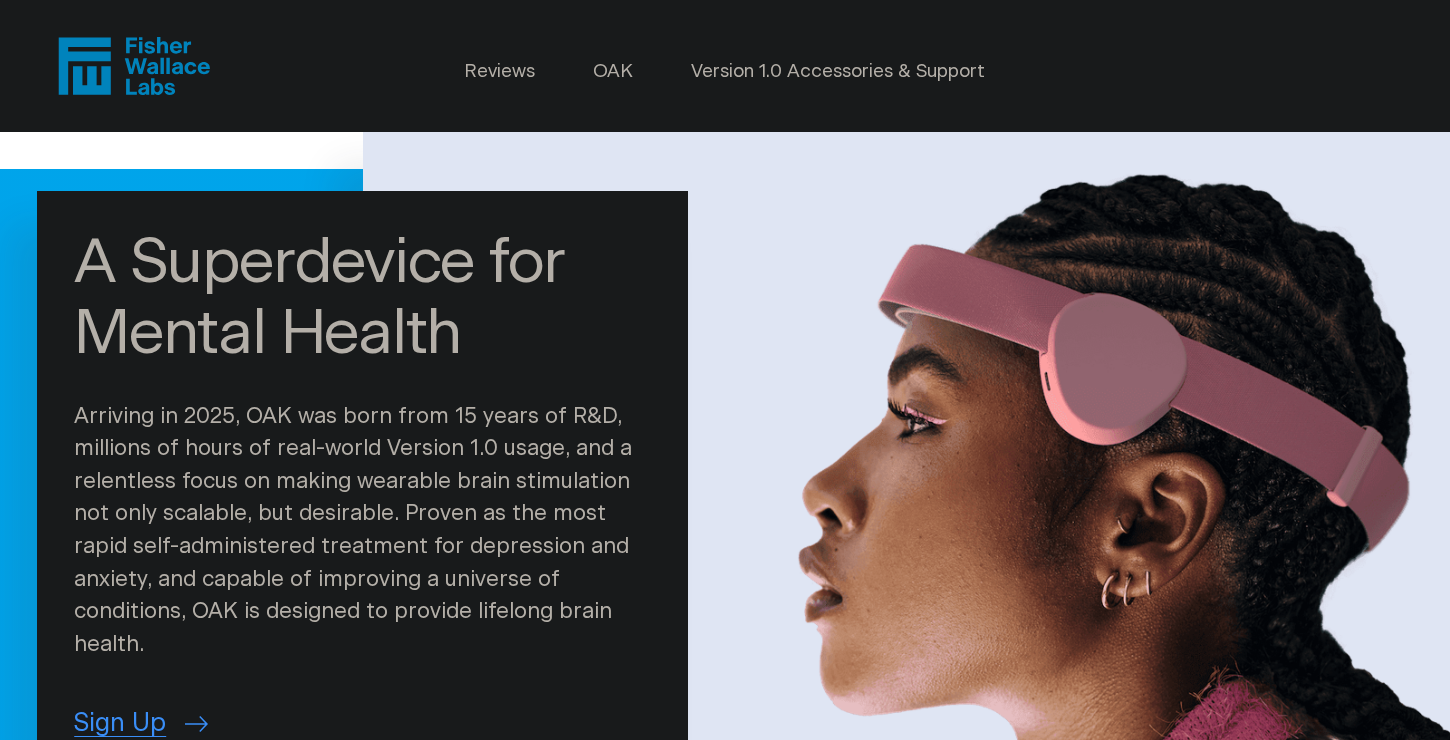 scroll, scrollTop: 0, scrollLeft: 0, axis: both 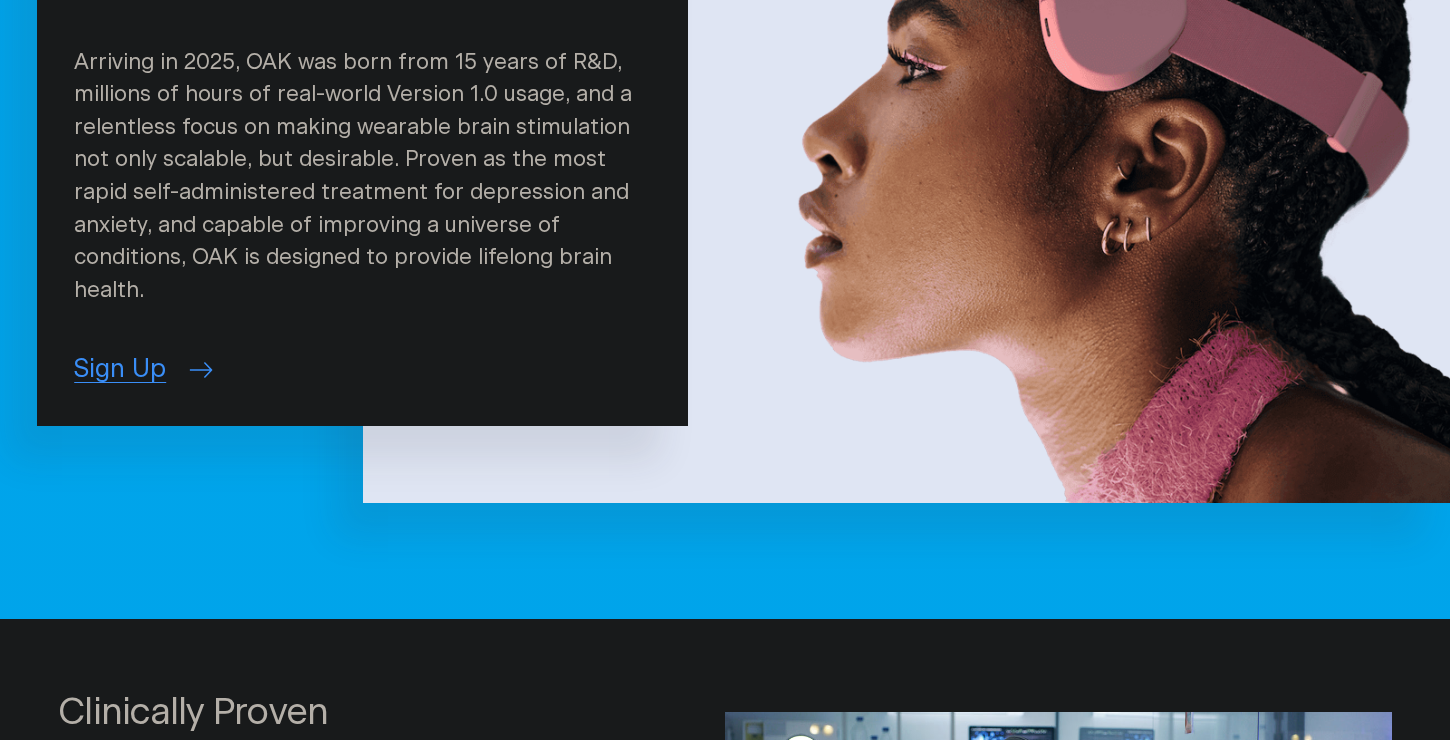 click on "Sign Up" at bounding box center [120, 370] 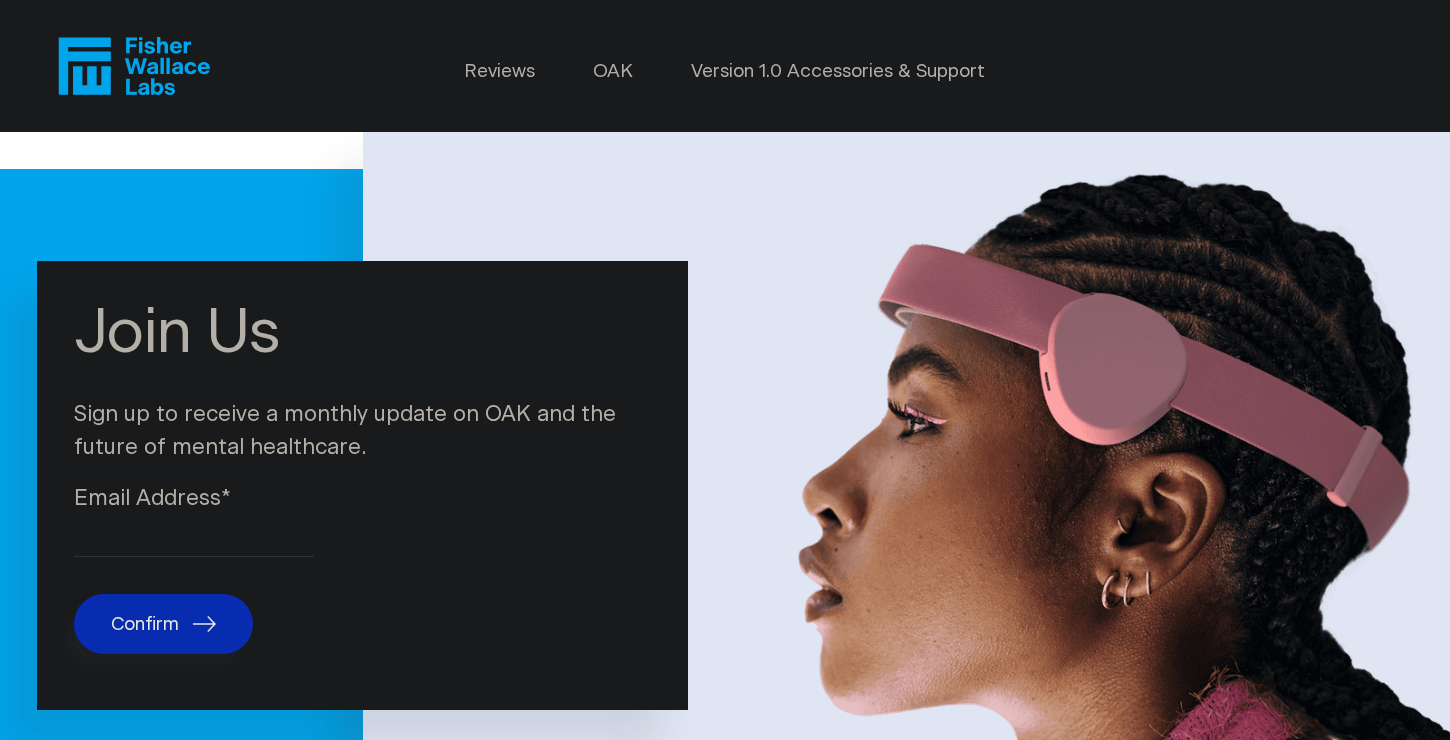 scroll, scrollTop: 0, scrollLeft: 0, axis: both 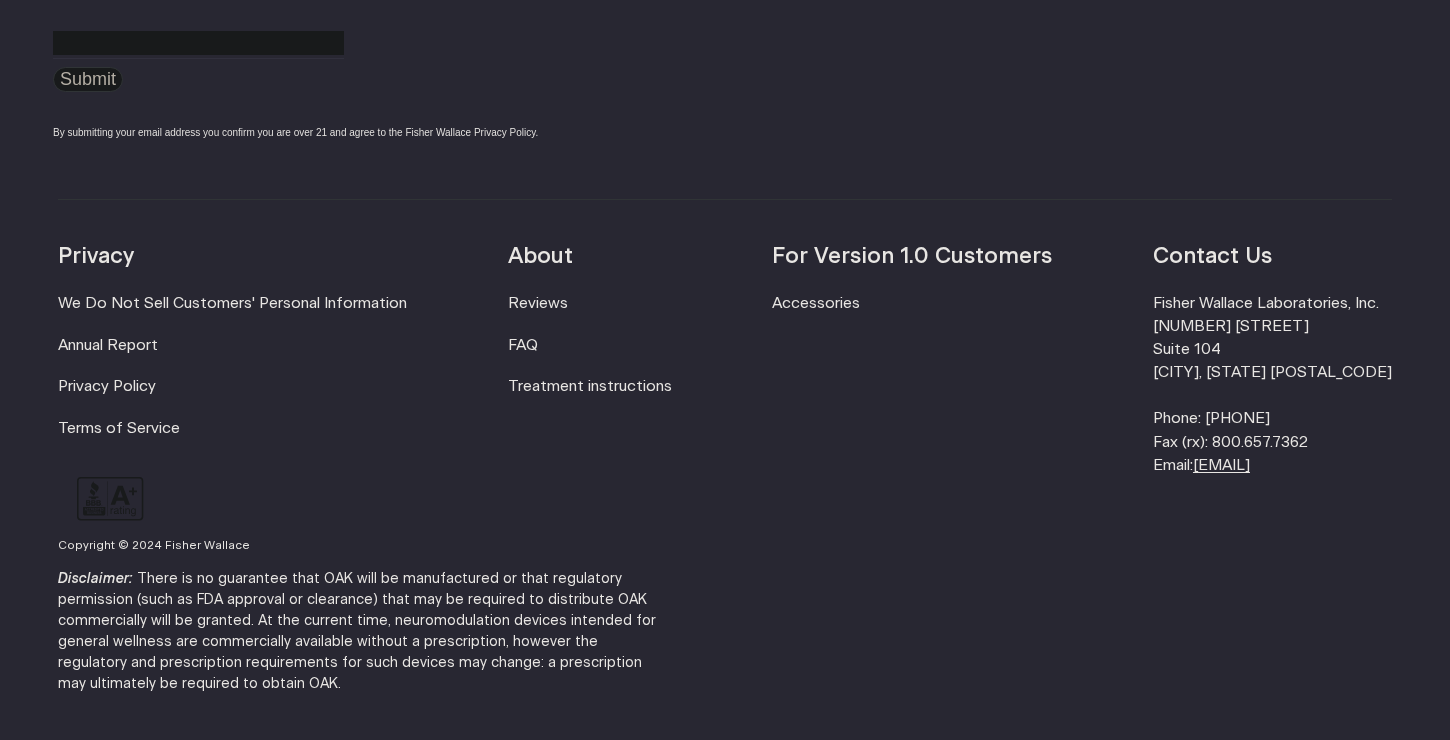 drag, startPoint x: 1311, startPoint y: 640, endPoint x: 1149, endPoint y: 640, distance: 162 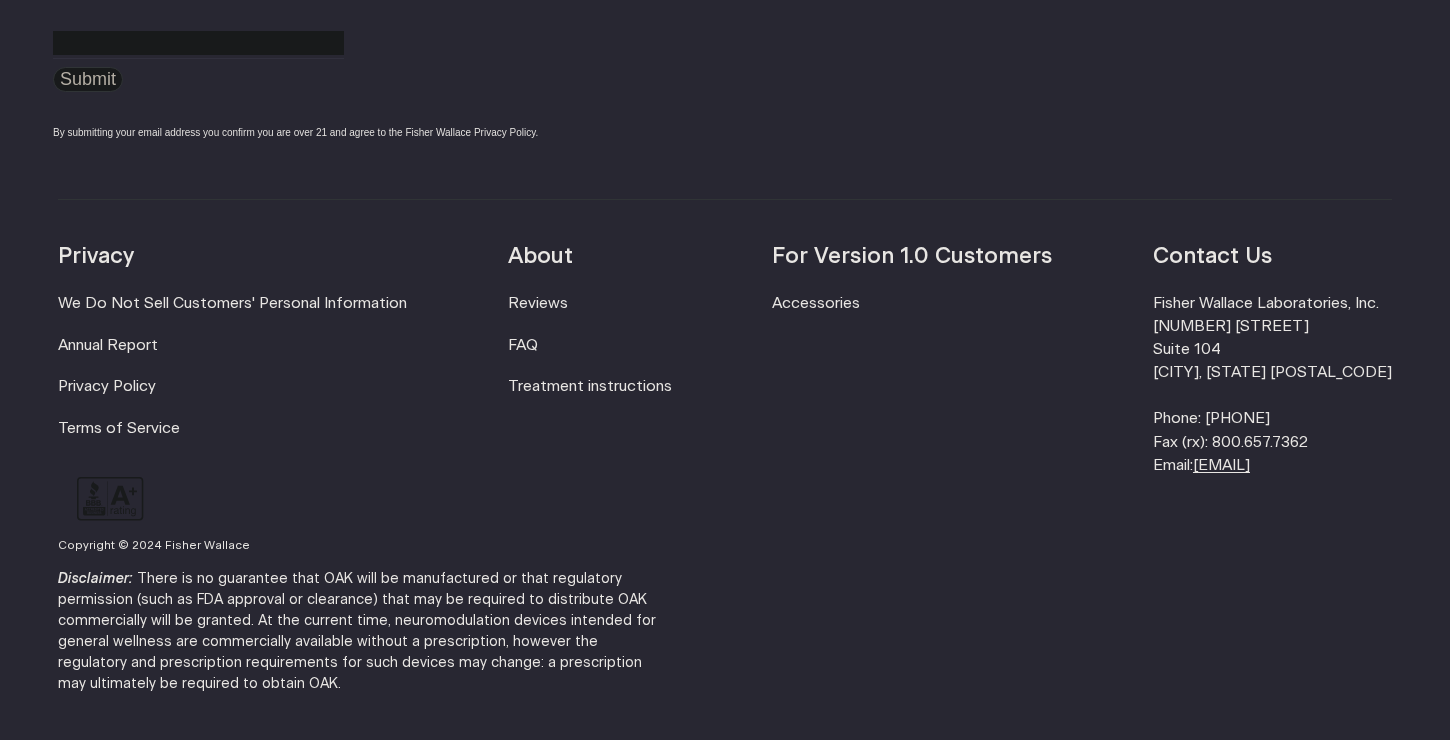 copy on "info@example.com" 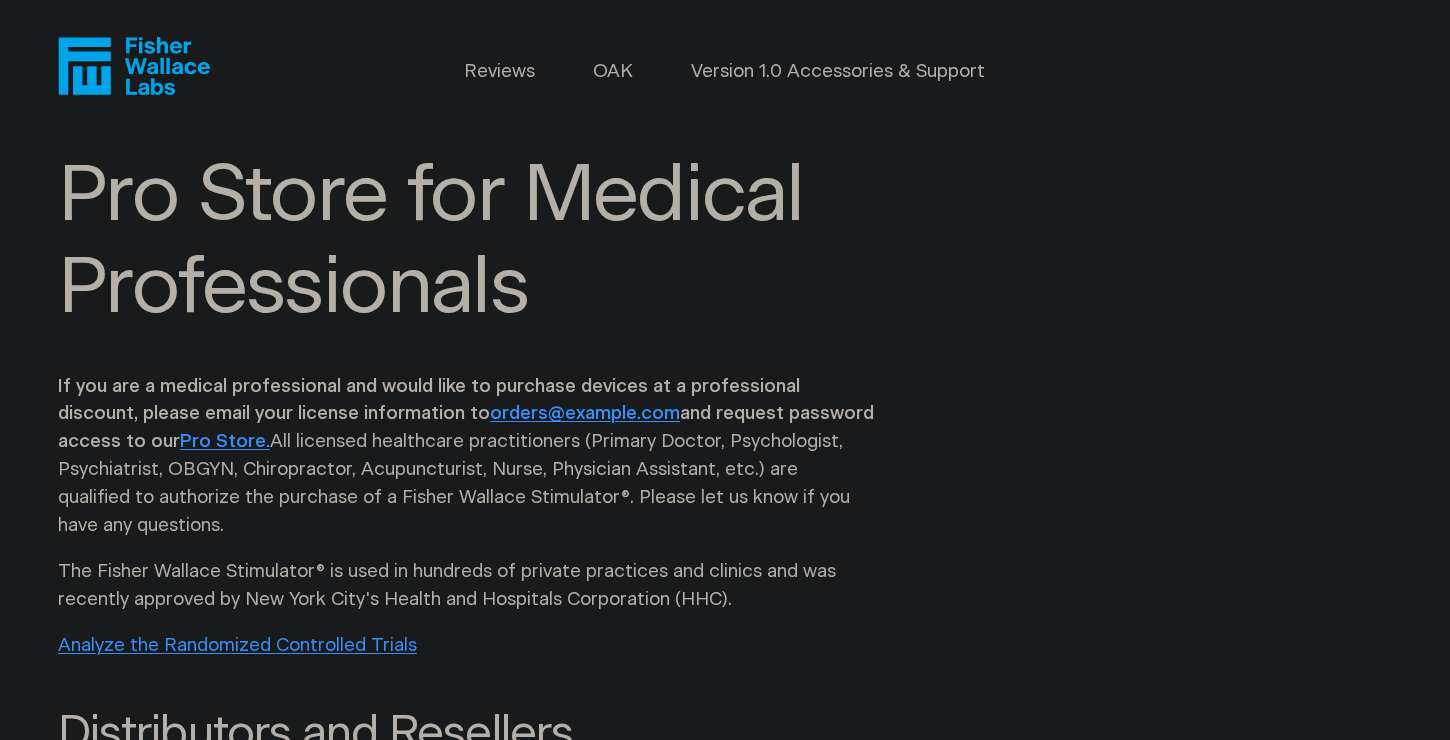 scroll, scrollTop: 0, scrollLeft: 0, axis: both 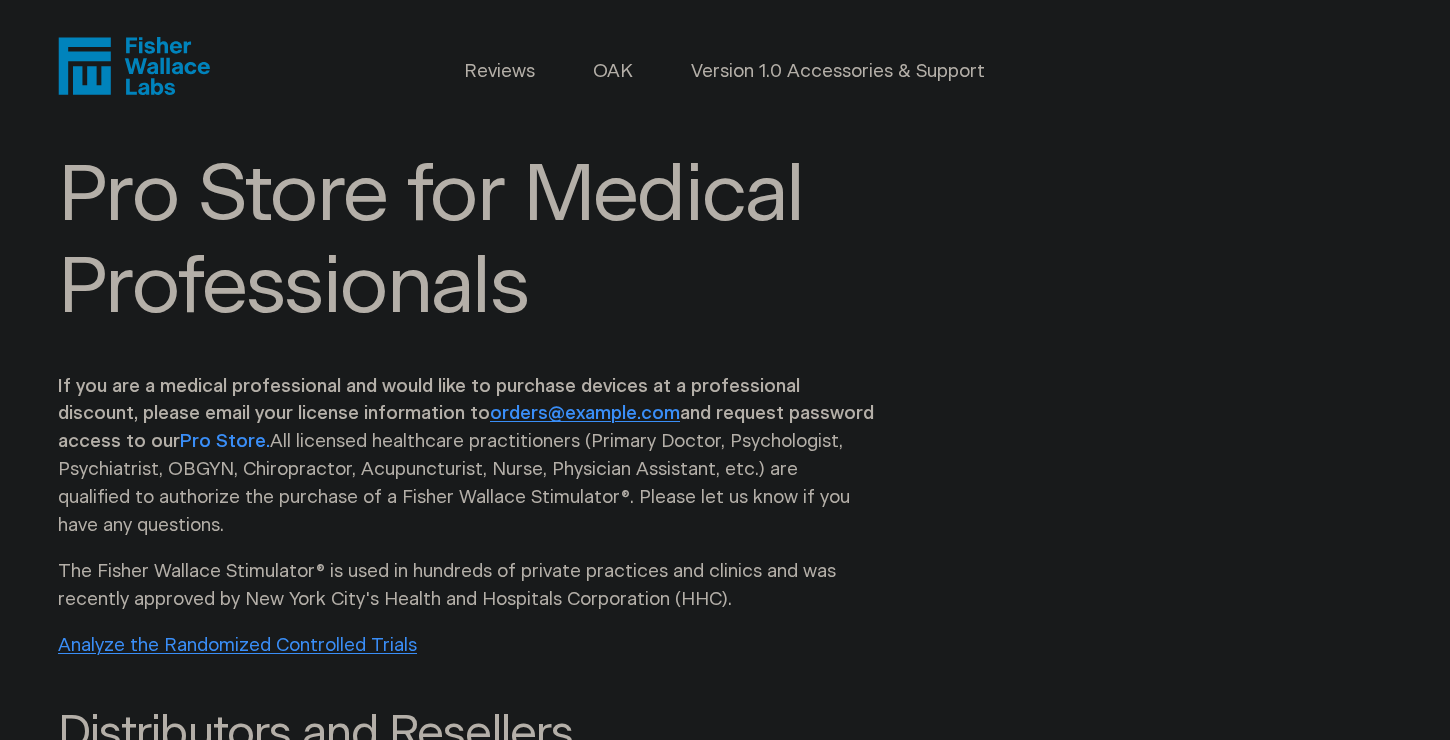 click on "Pro Store." at bounding box center [225, 441] 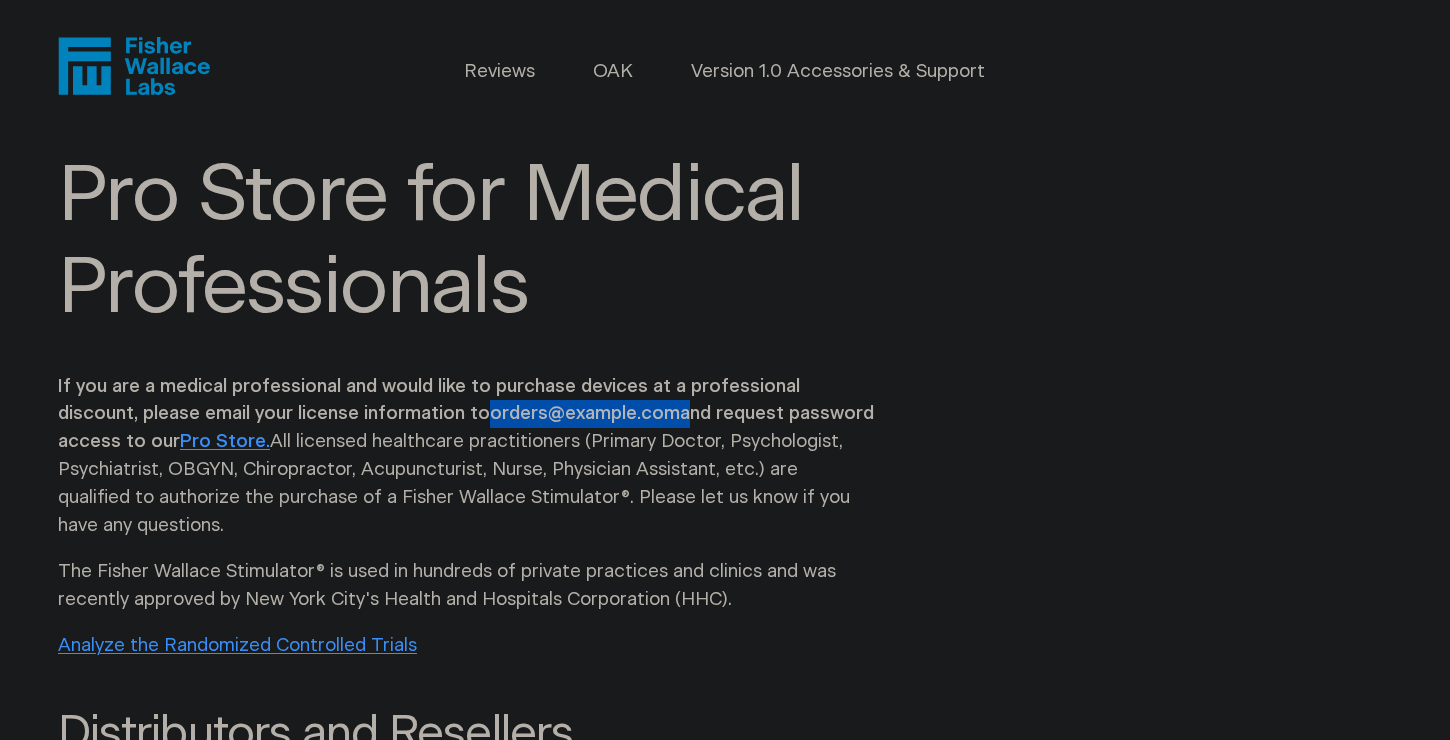 drag, startPoint x: 769, startPoint y: 489, endPoint x: 485, endPoint y: 493, distance: 284.02817 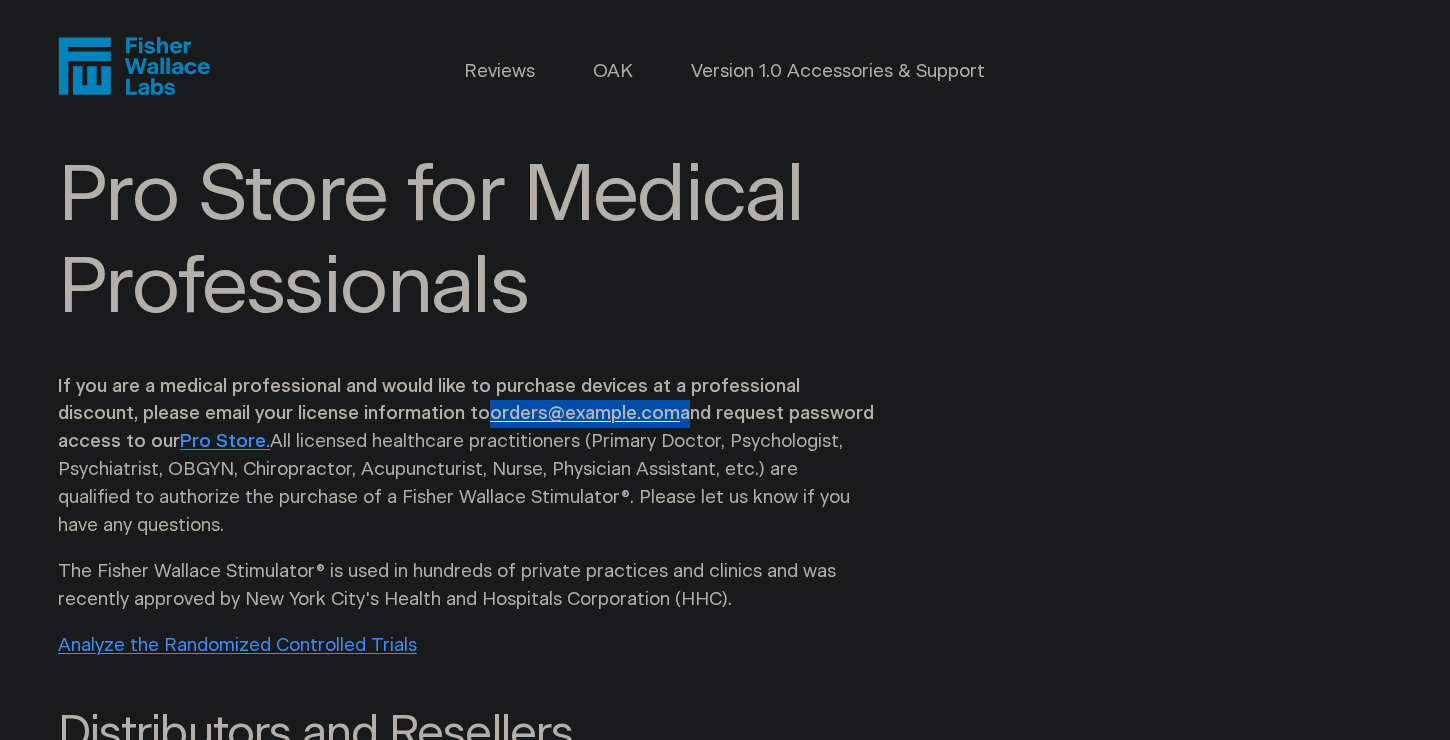 copy on "orders@example.com" 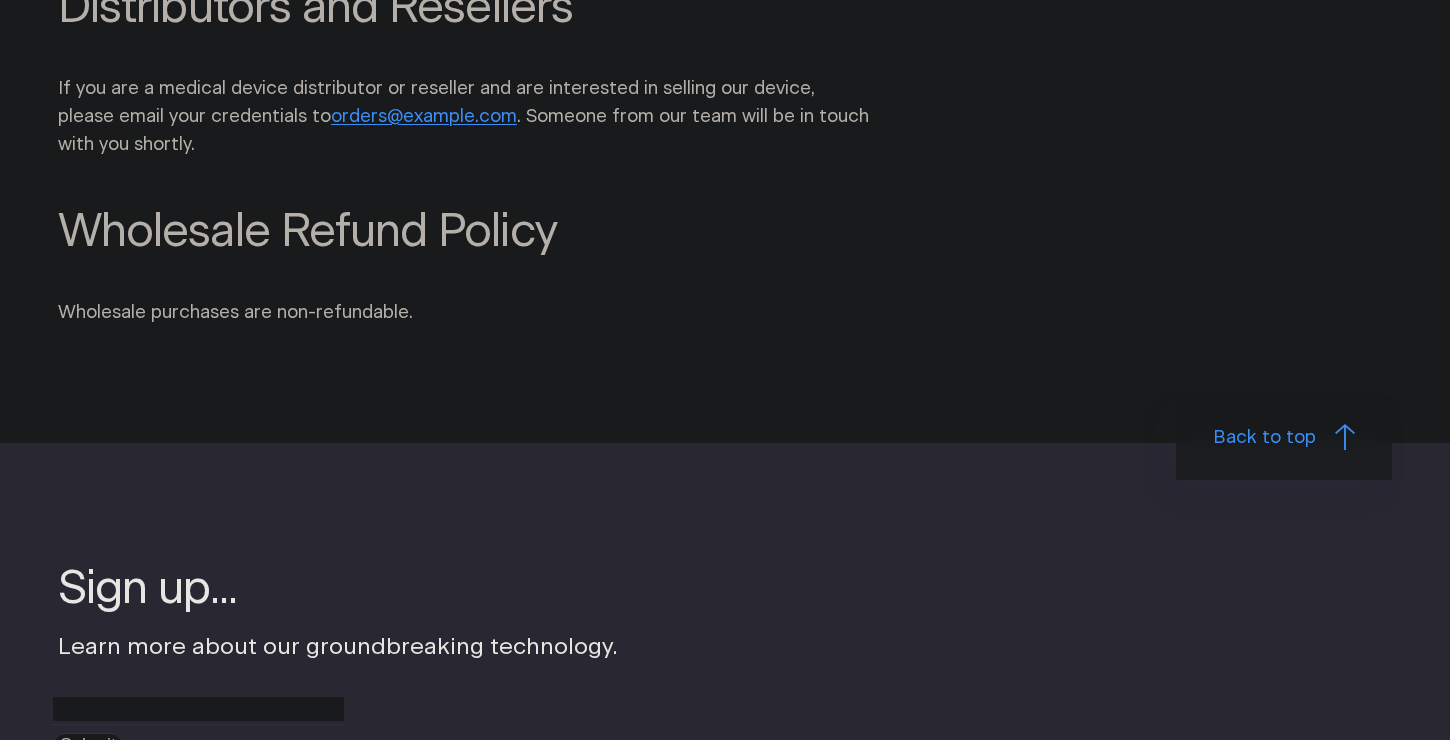 scroll, scrollTop: 771, scrollLeft: 0, axis: vertical 